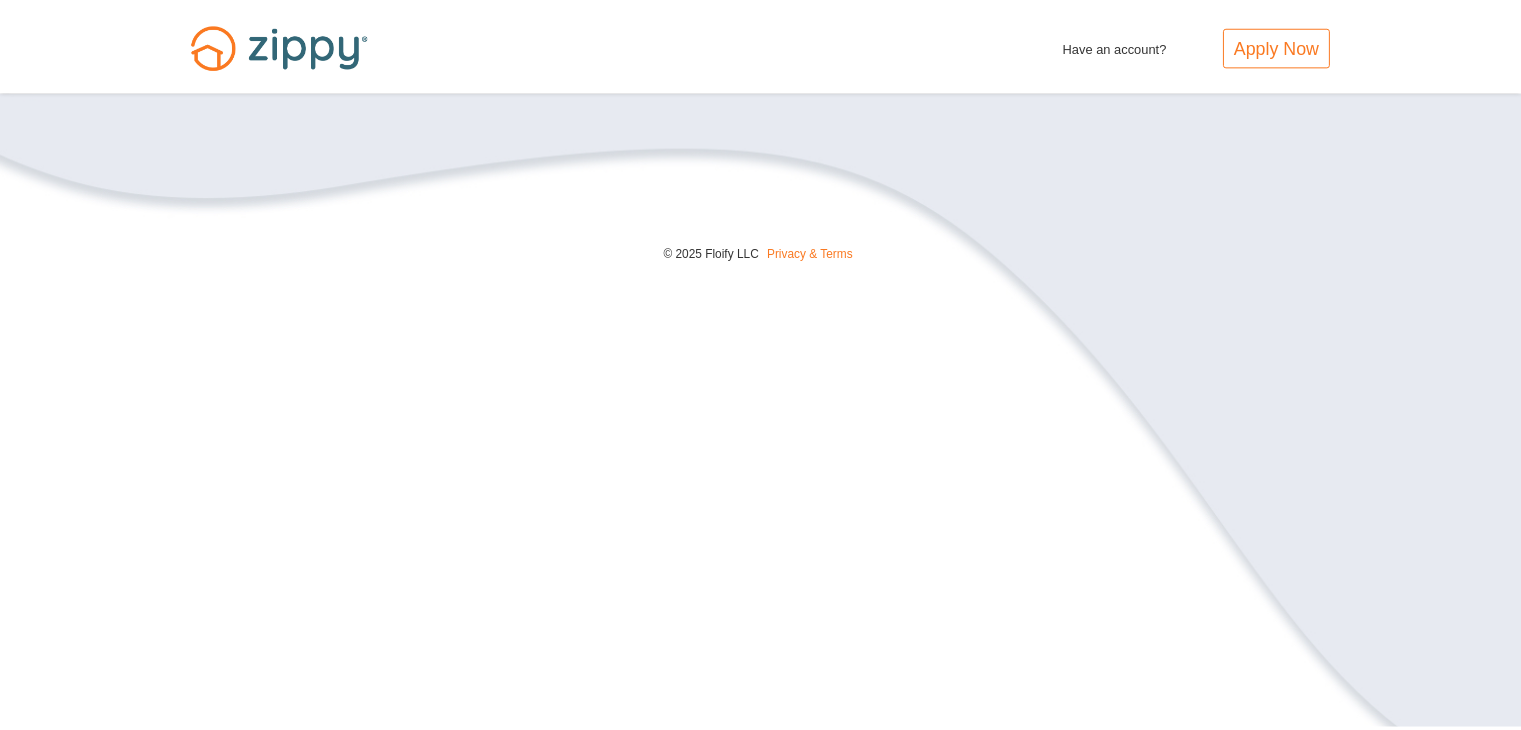 scroll, scrollTop: 0, scrollLeft: 0, axis: both 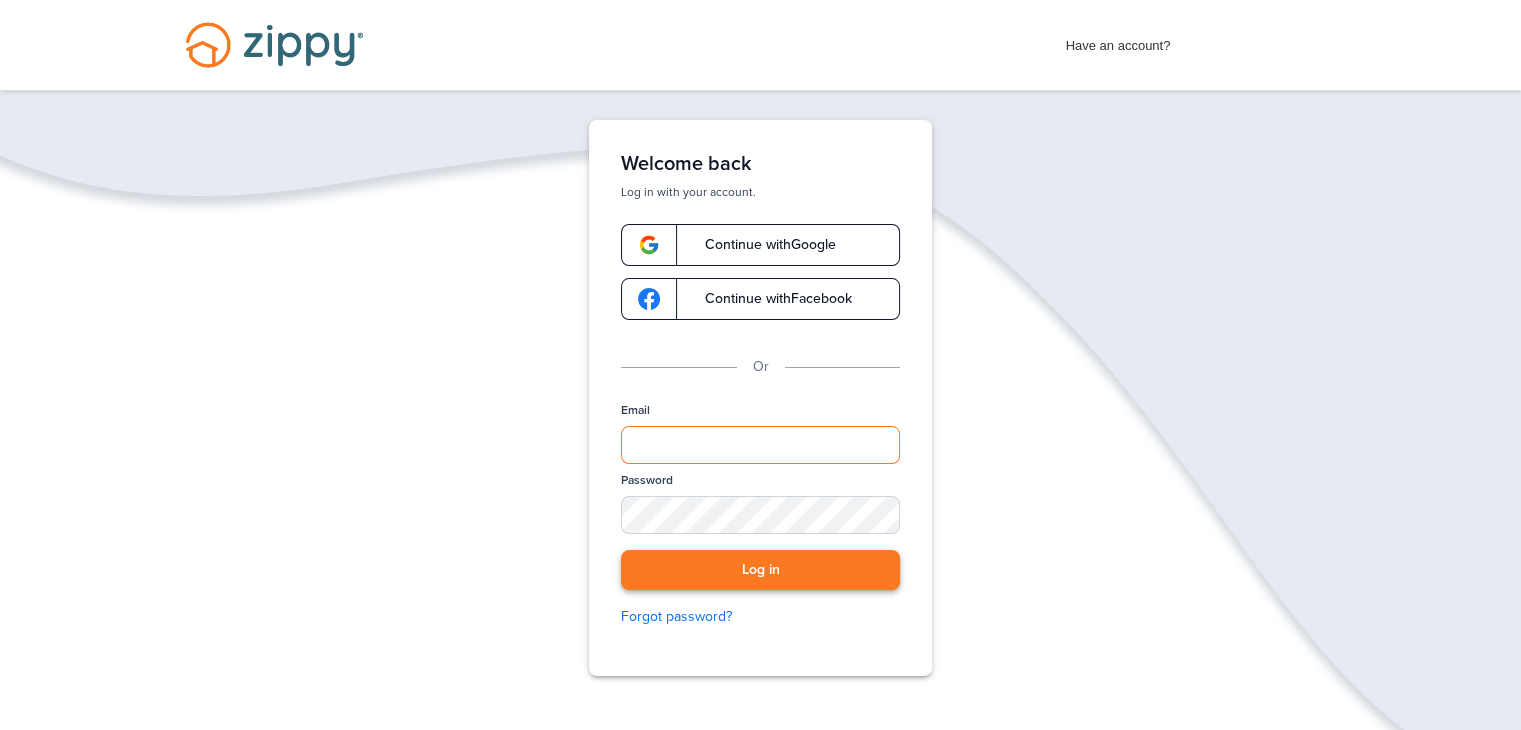 type on "**********" 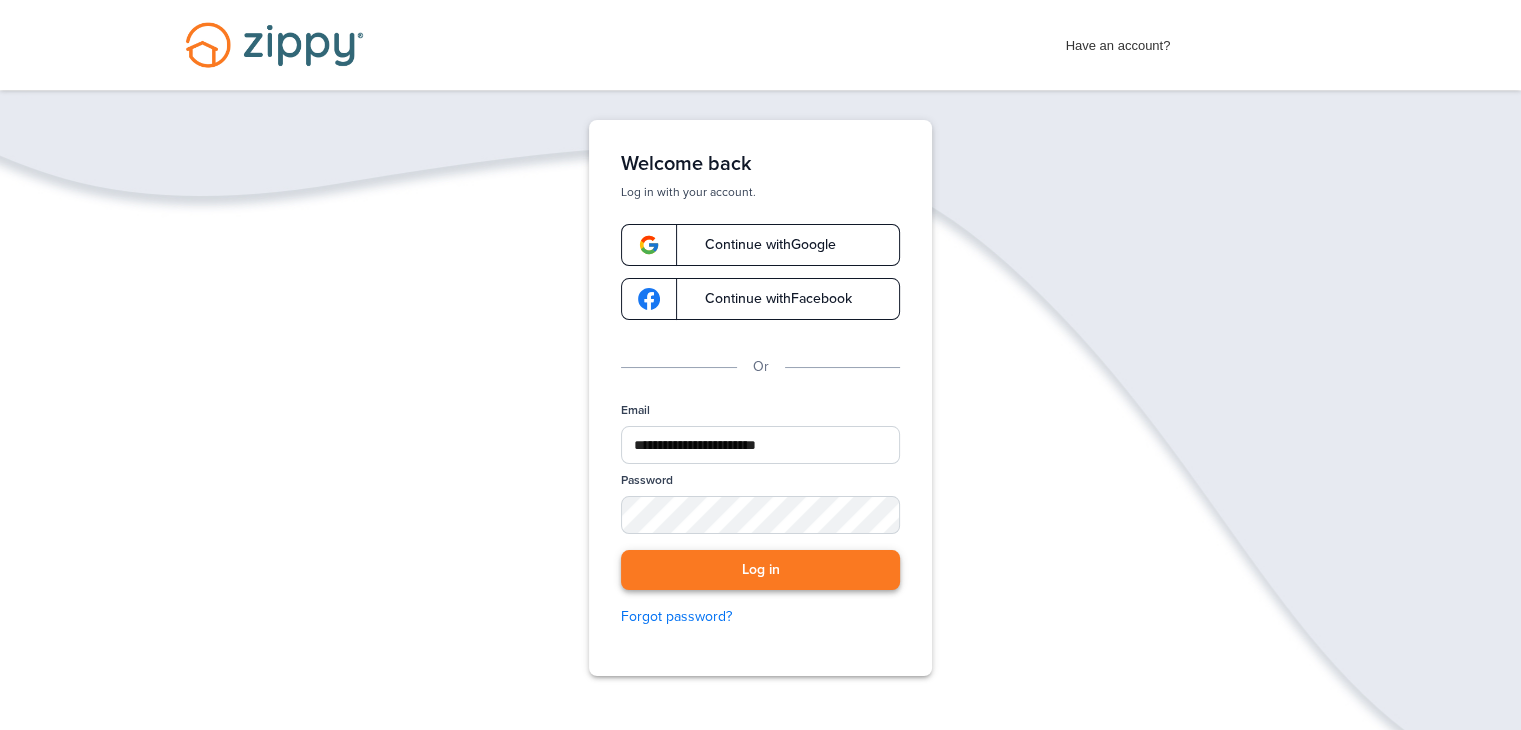 click on "Log in" at bounding box center (760, 570) 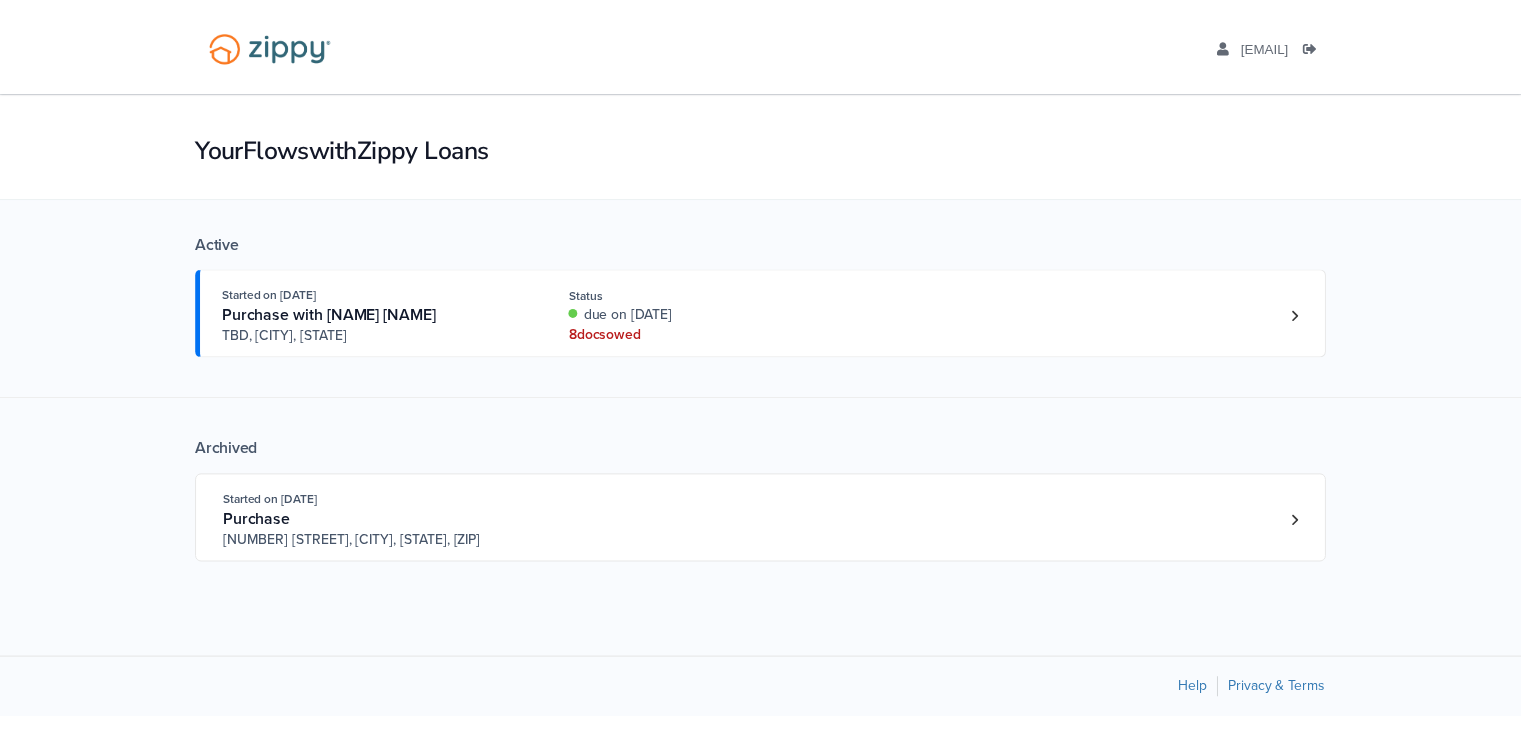 scroll, scrollTop: 0, scrollLeft: 0, axis: both 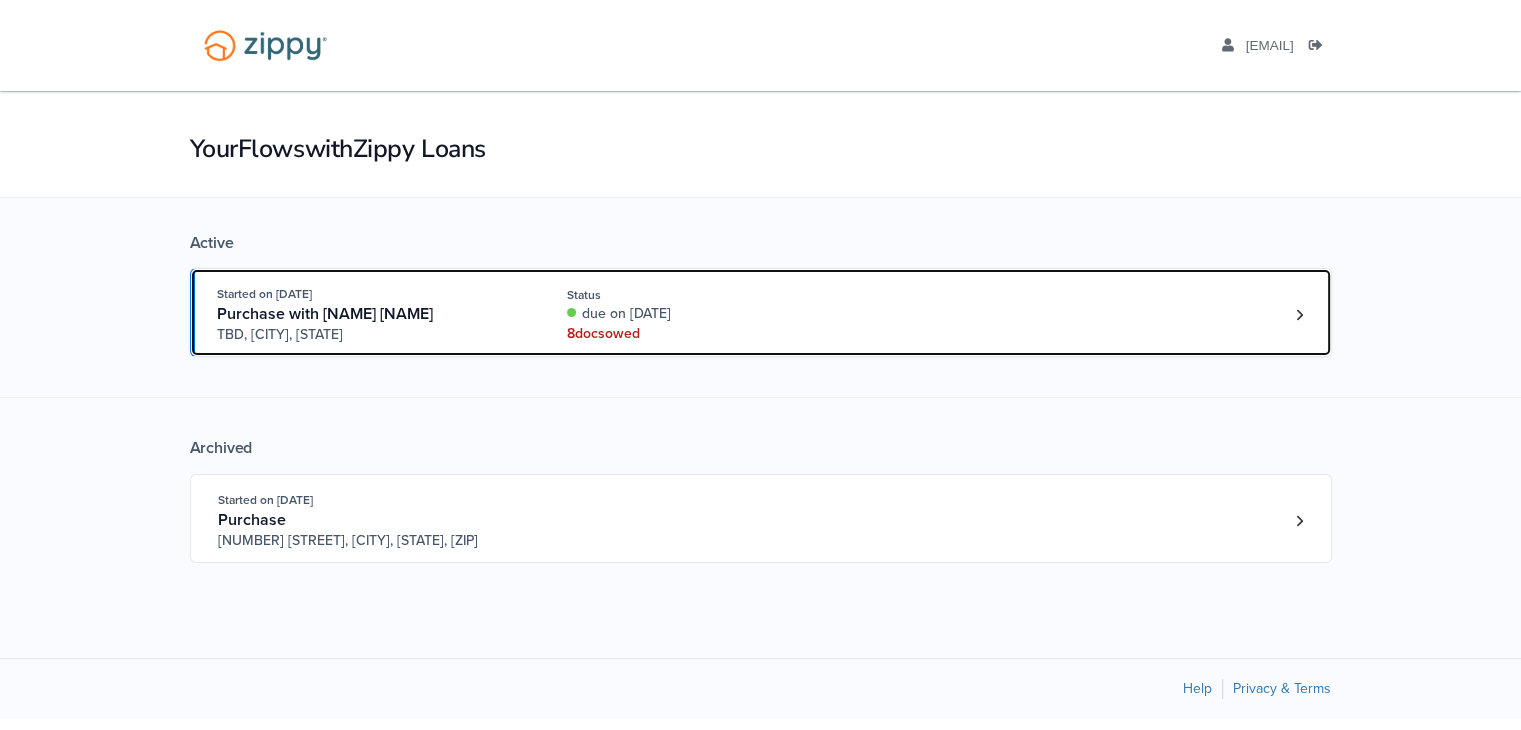 click on "TBD, Wichita, KS" at bounding box center (369, 335) 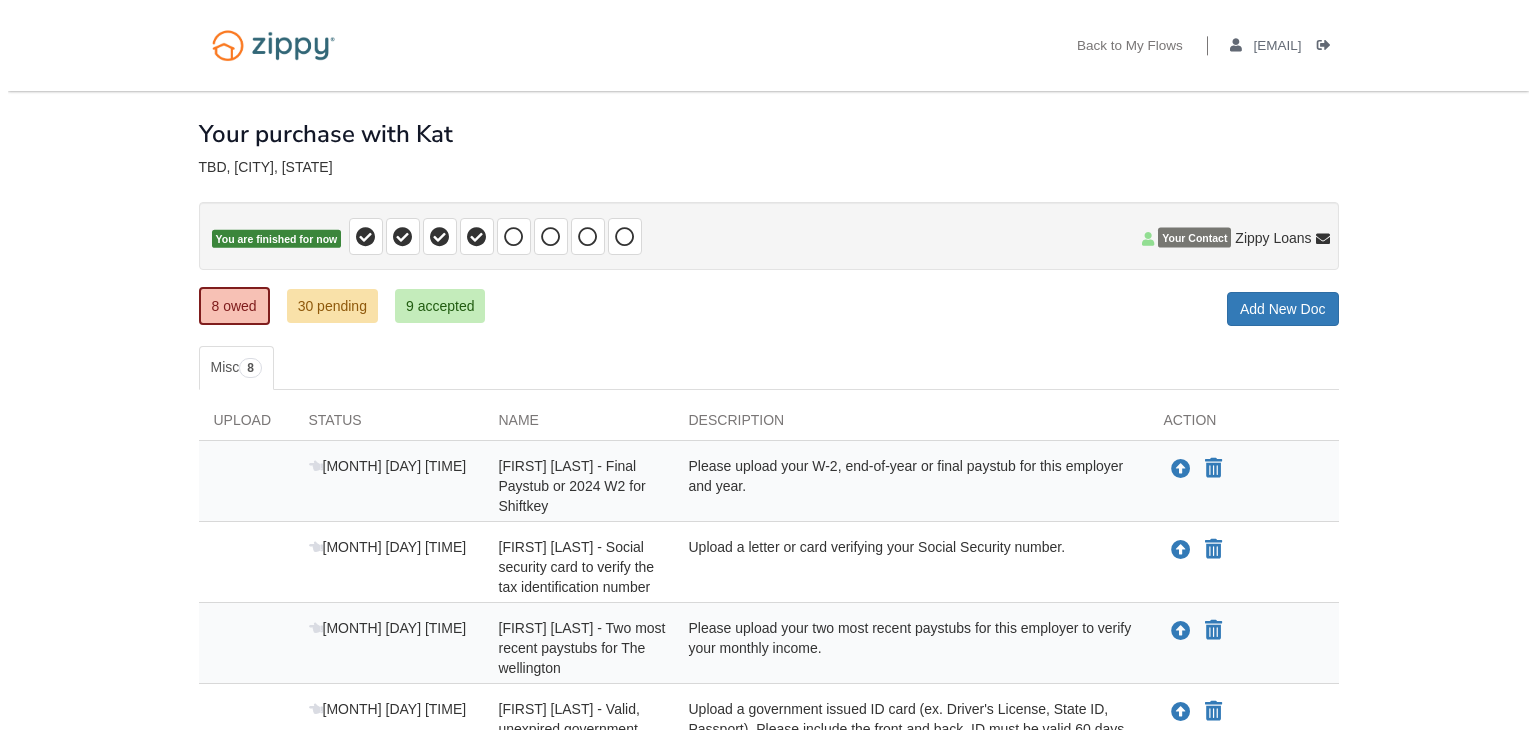 scroll, scrollTop: 0, scrollLeft: 0, axis: both 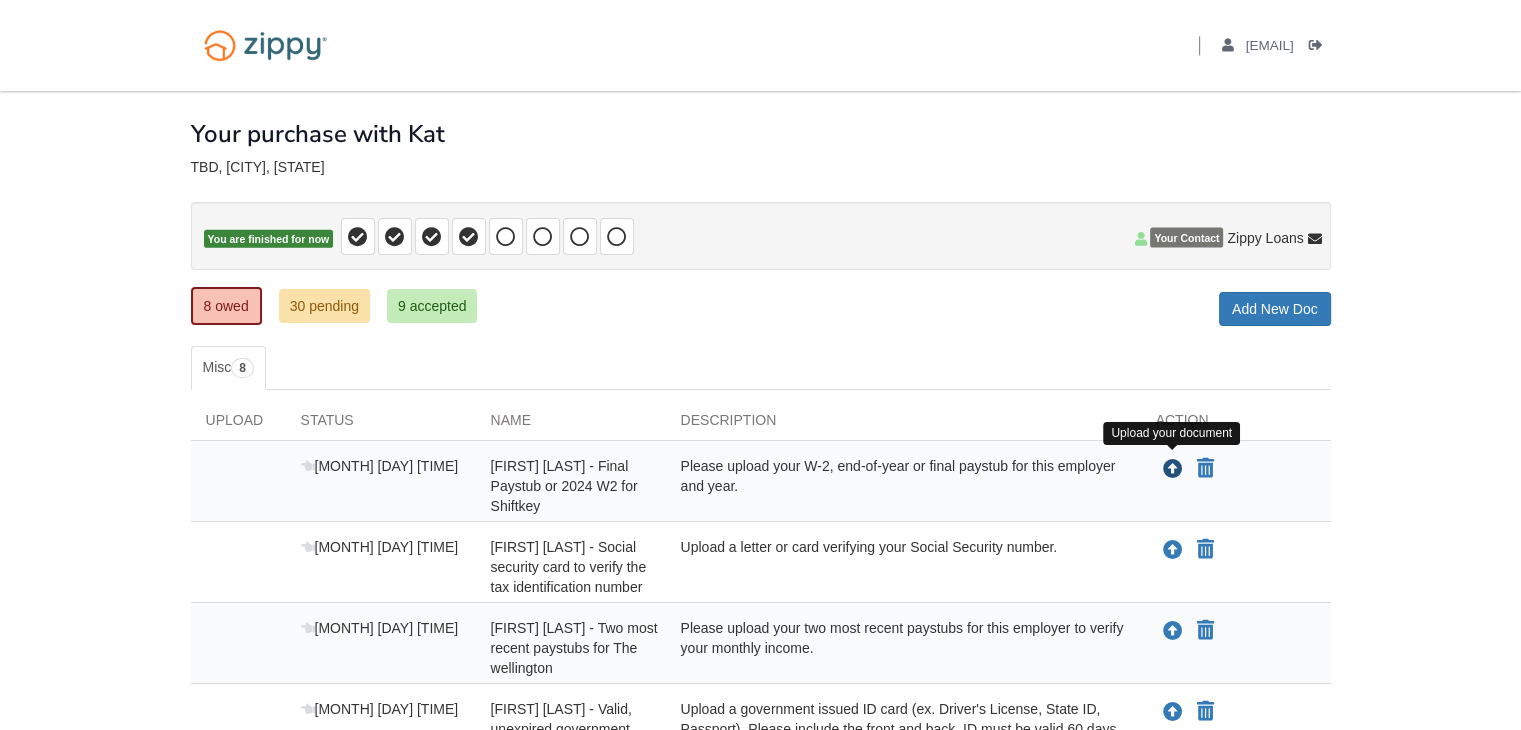 click at bounding box center [1173, 470] 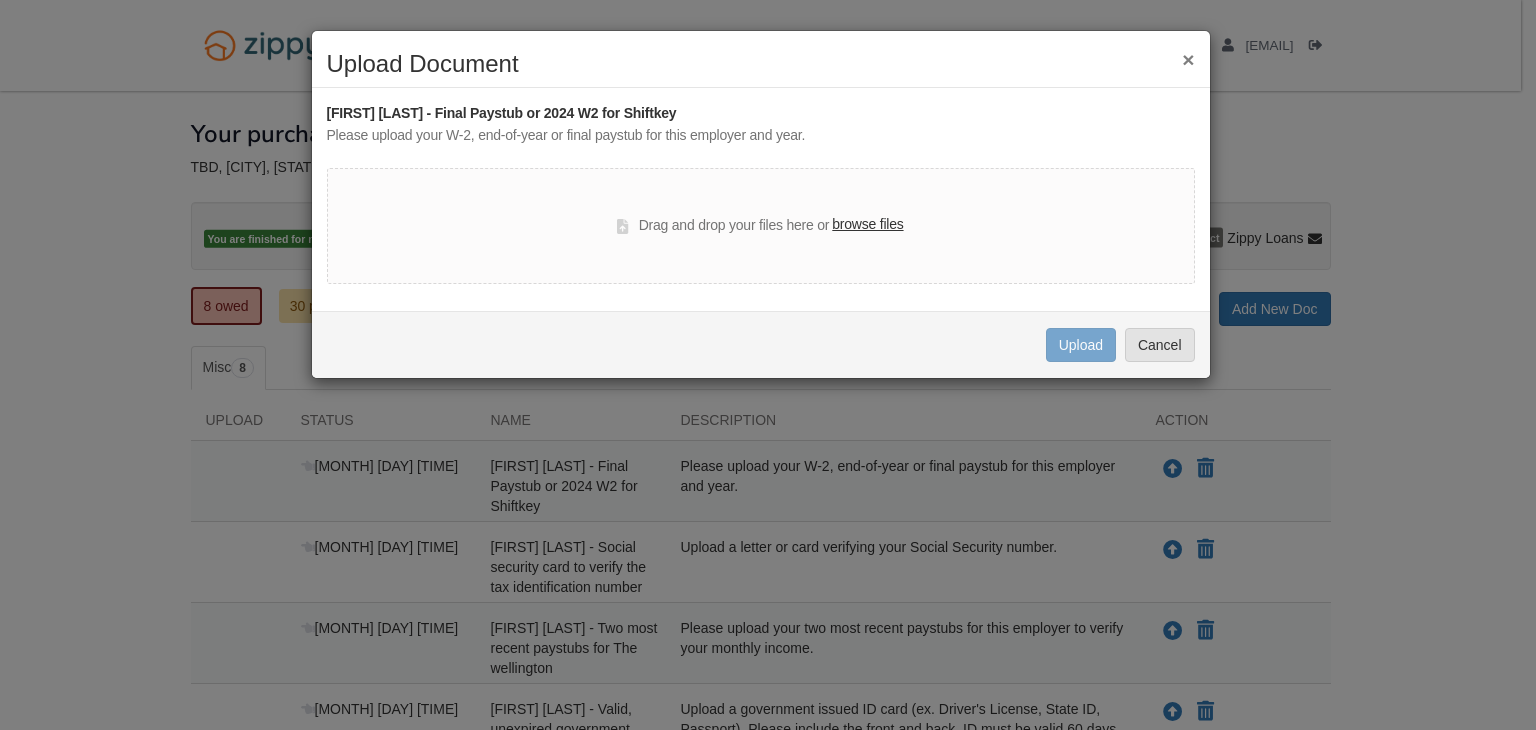 click on "browse files" at bounding box center (867, 225) 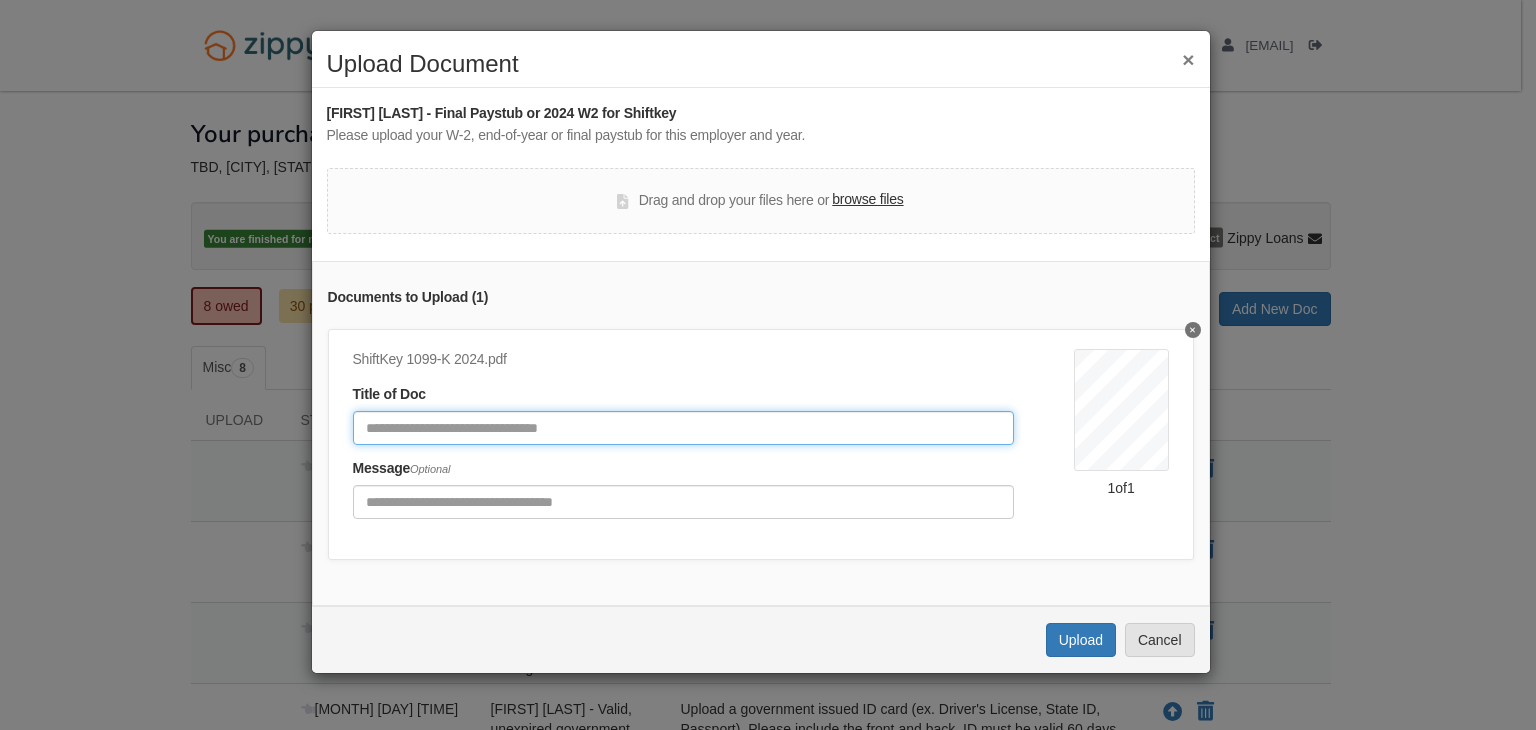 click 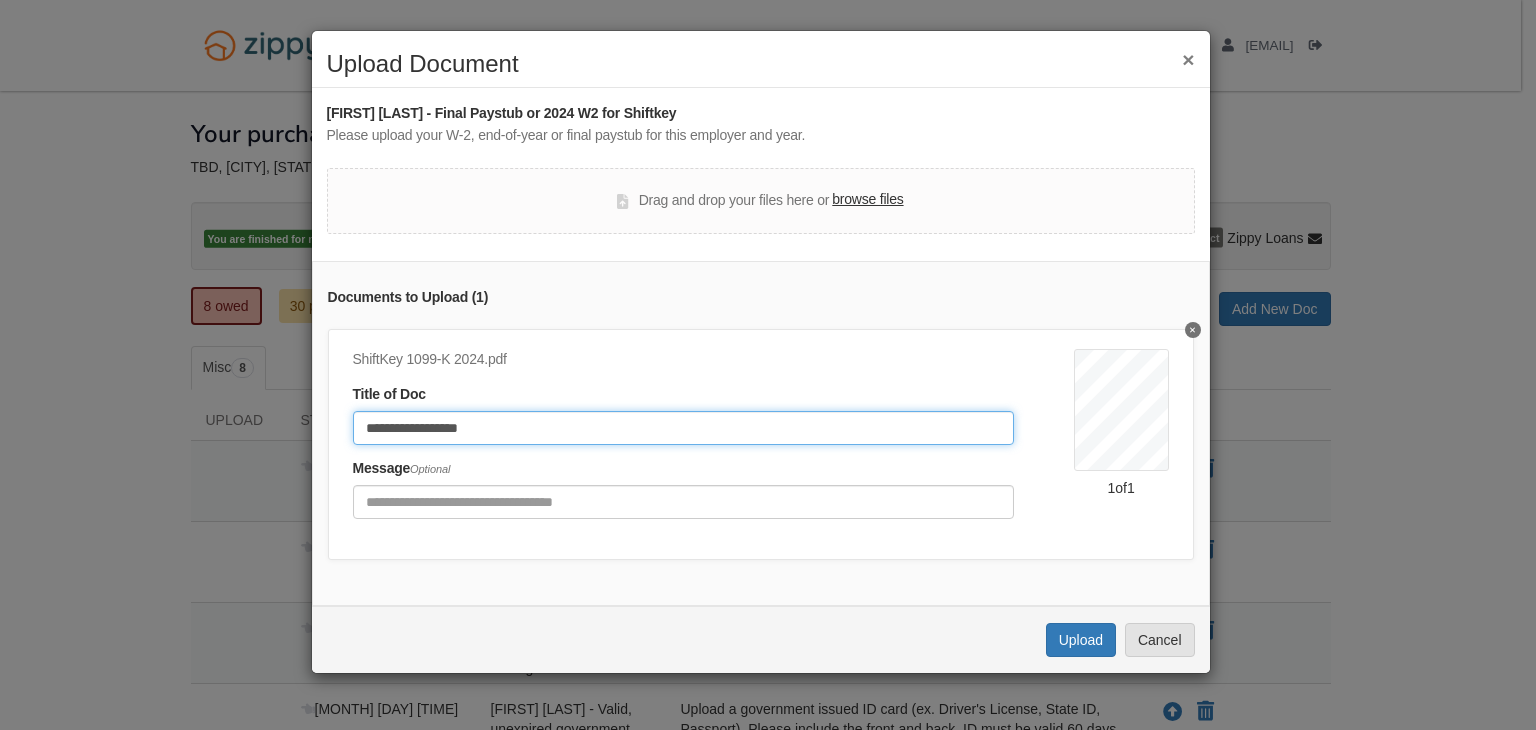 type on "**********" 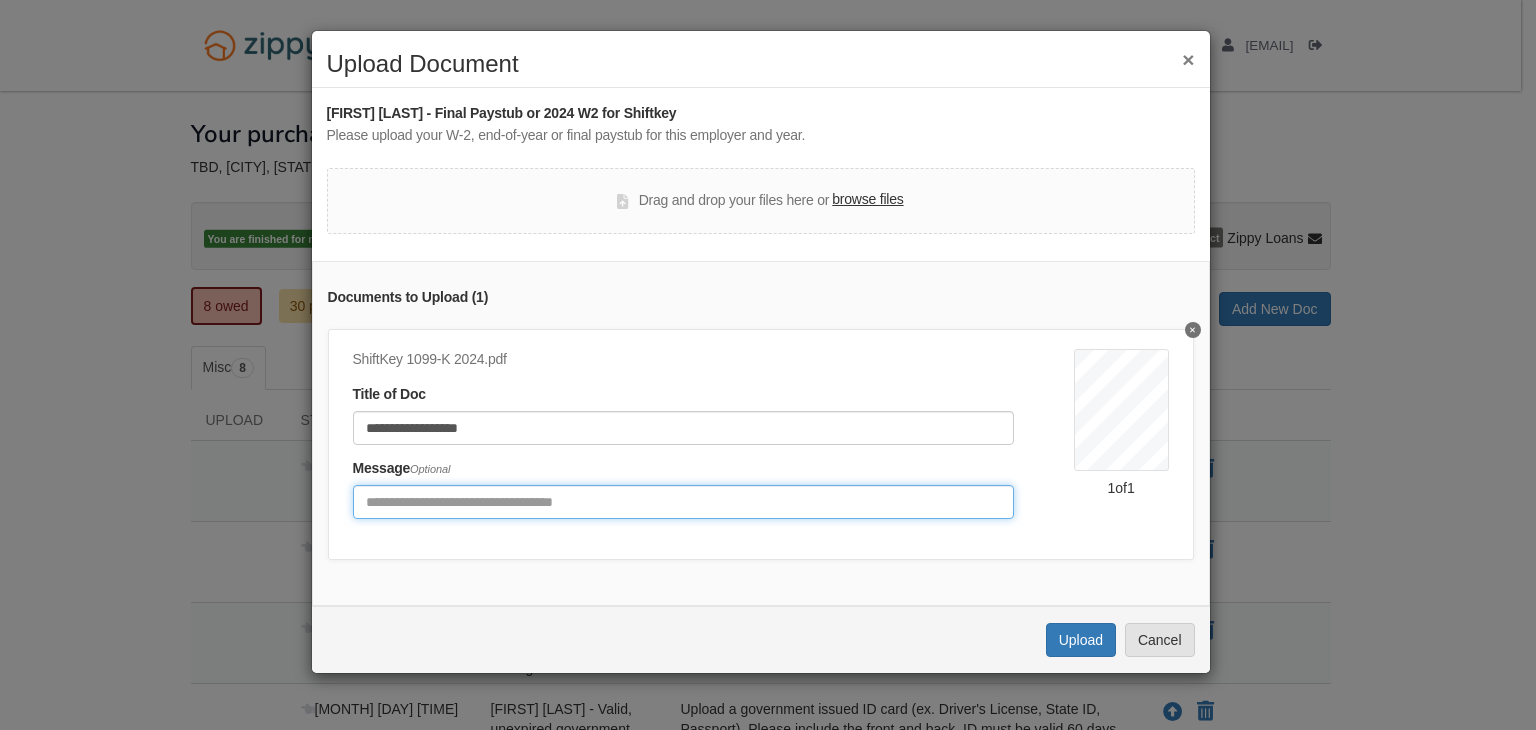 click at bounding box center (683, 502) 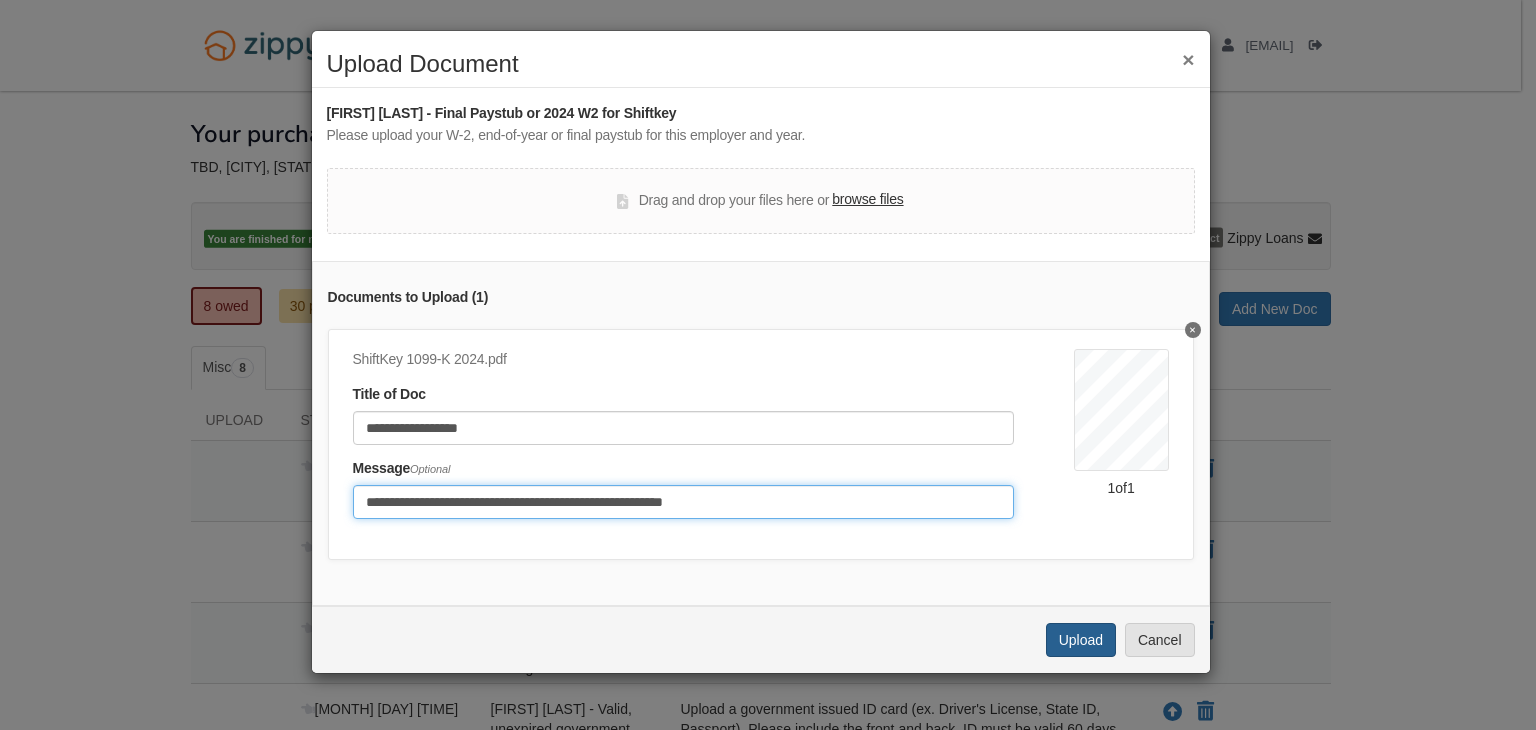 type on "**********" 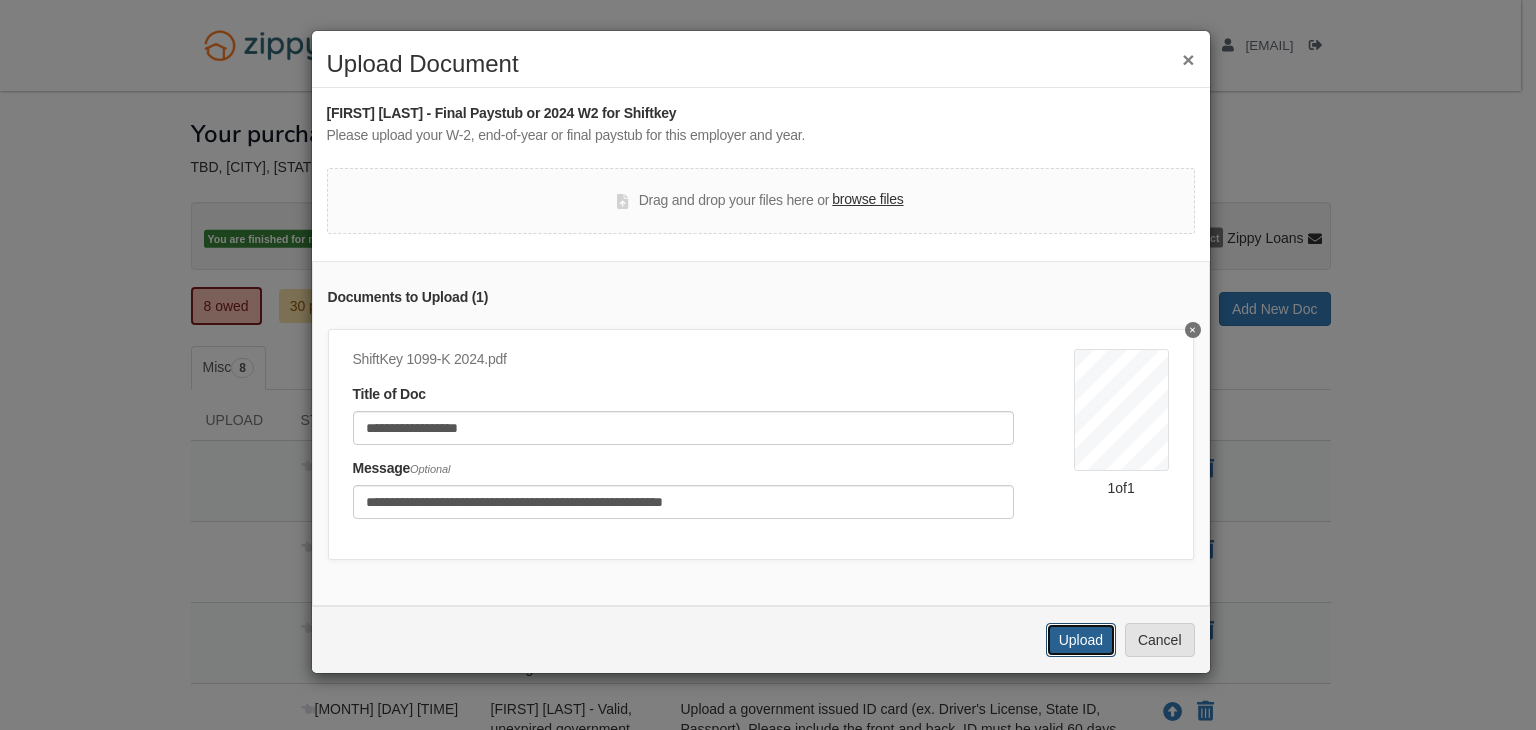 click on "Upload" at bounding box center [1081, 640] 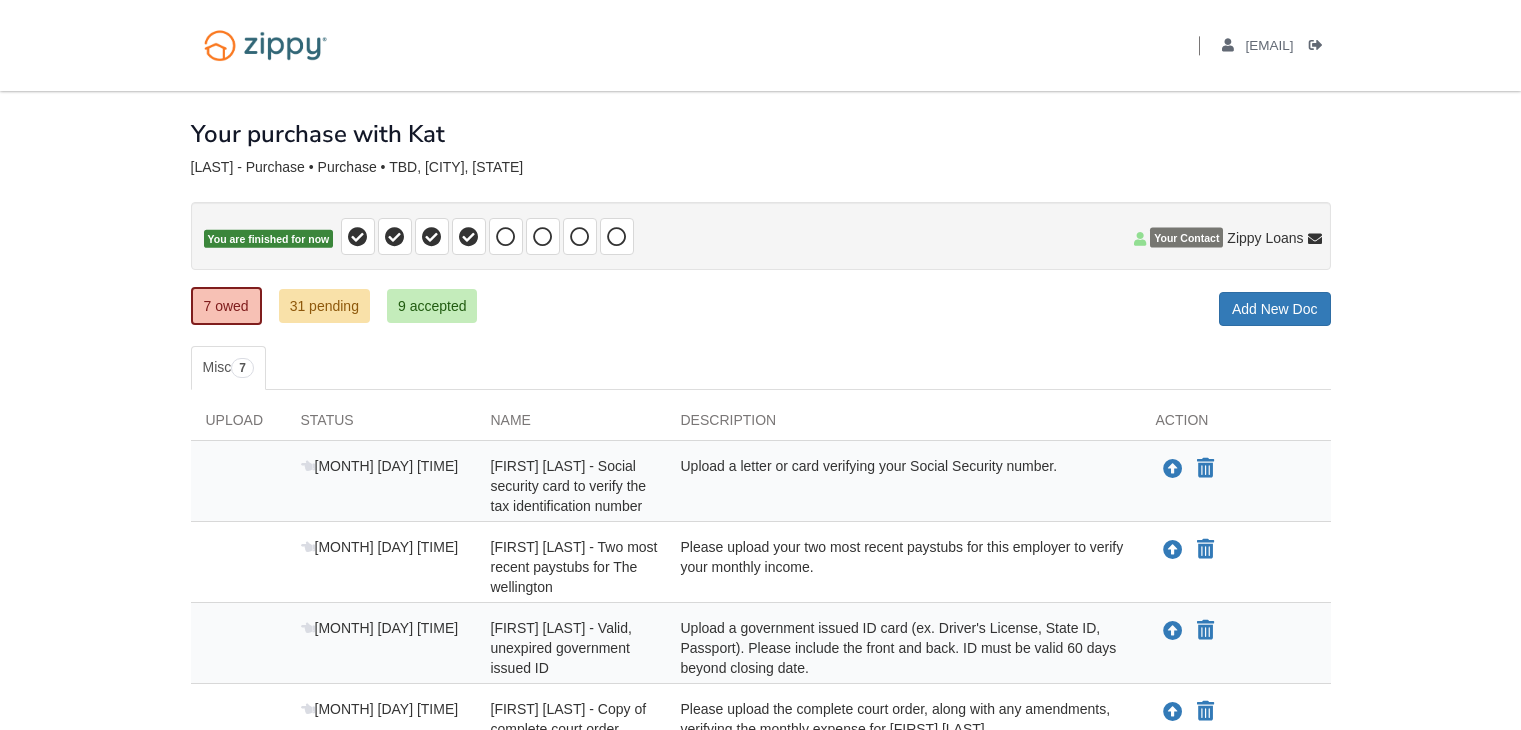 scroll, scrollTop: 0, scrollLeft: 0, axis: both 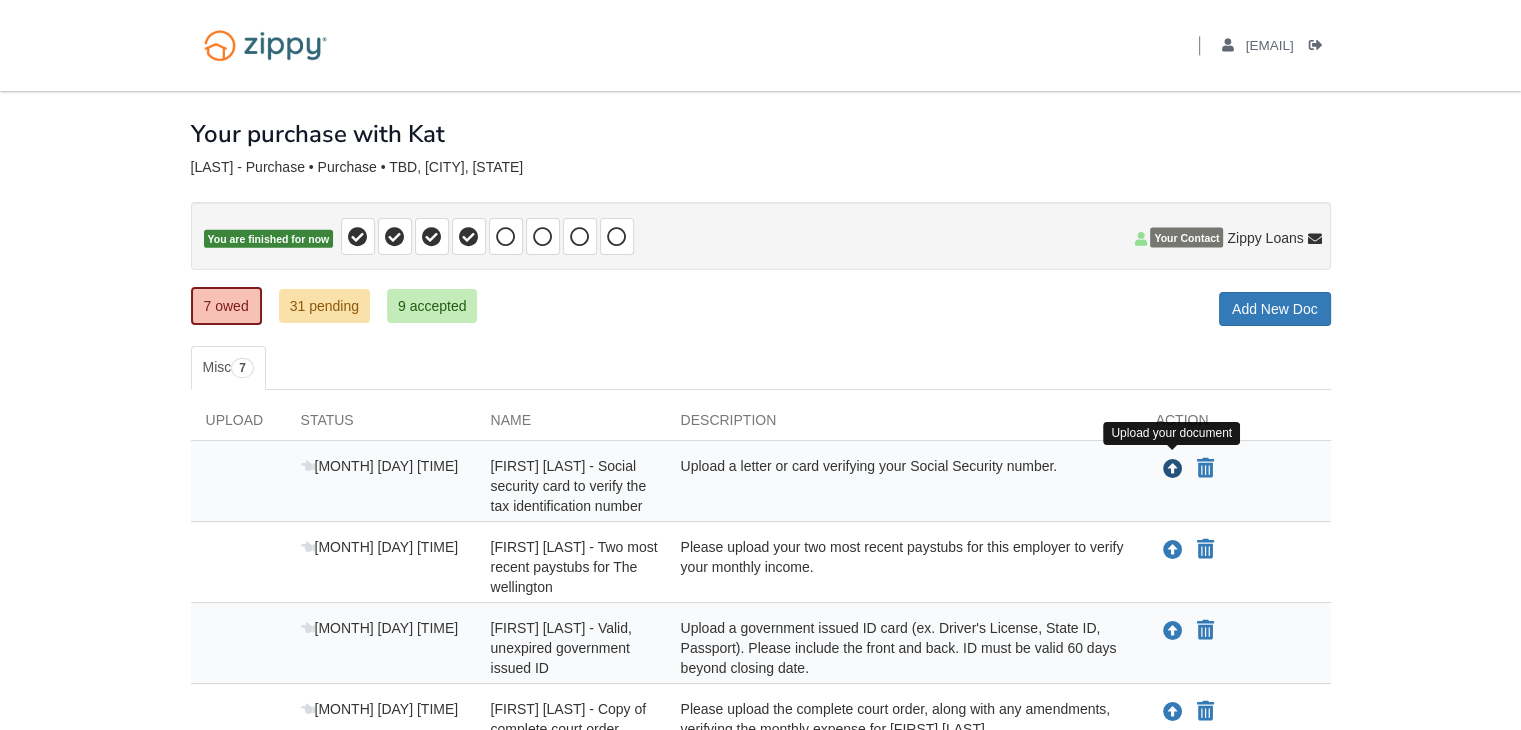 click at bounding box center (1173, 470) 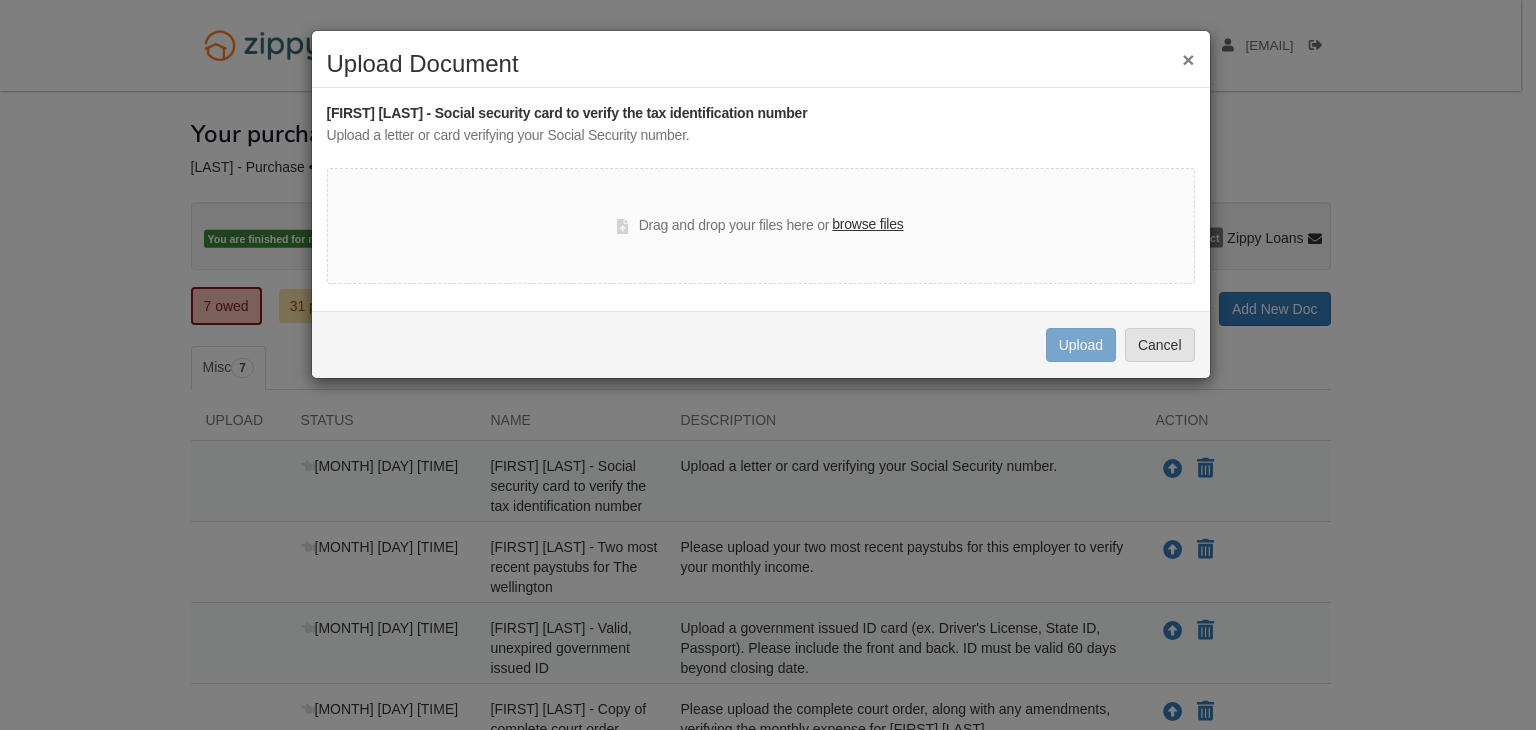 drag, startPoint x: 828, startPoint y: 58, endPoint x: 563, endPoint y: 57, distance: 265.0019 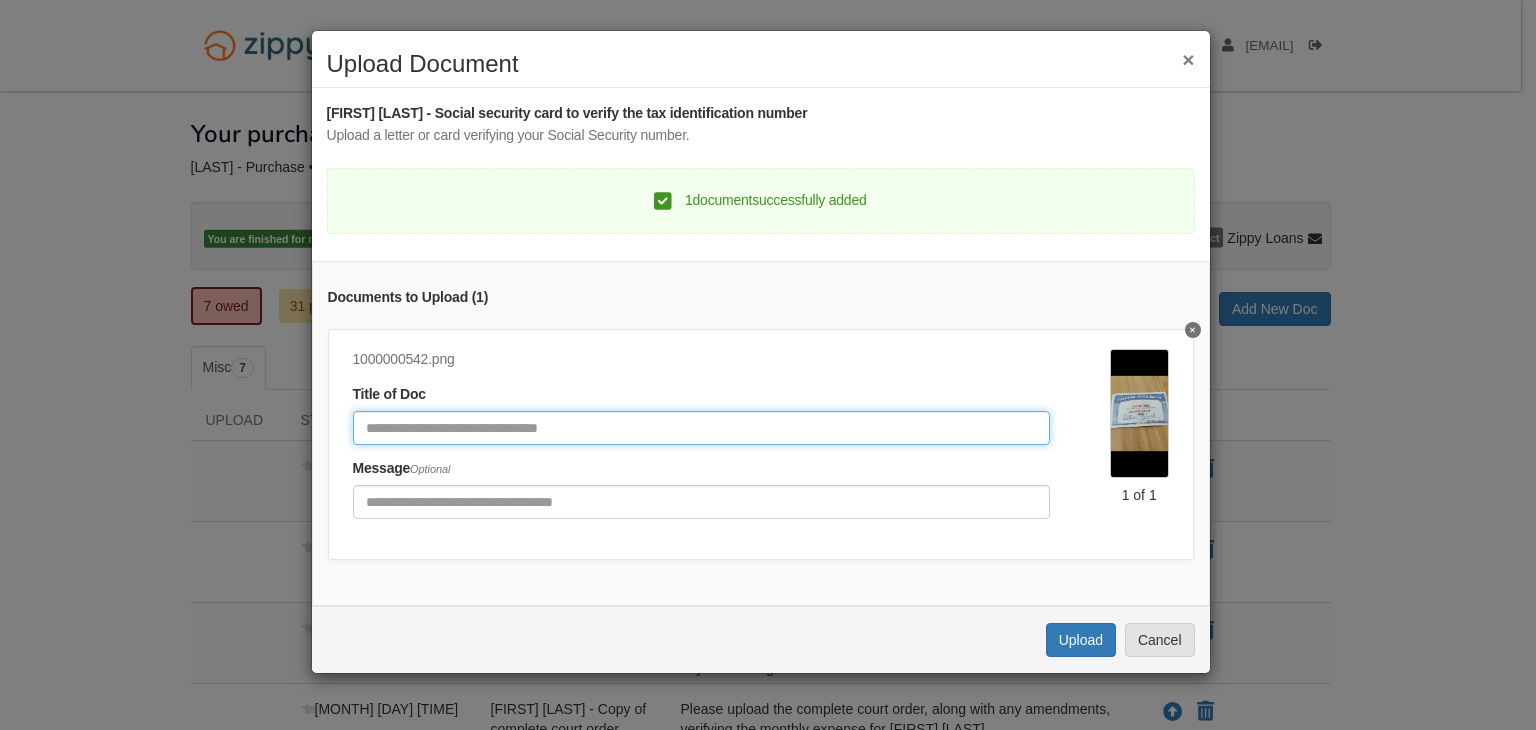 click 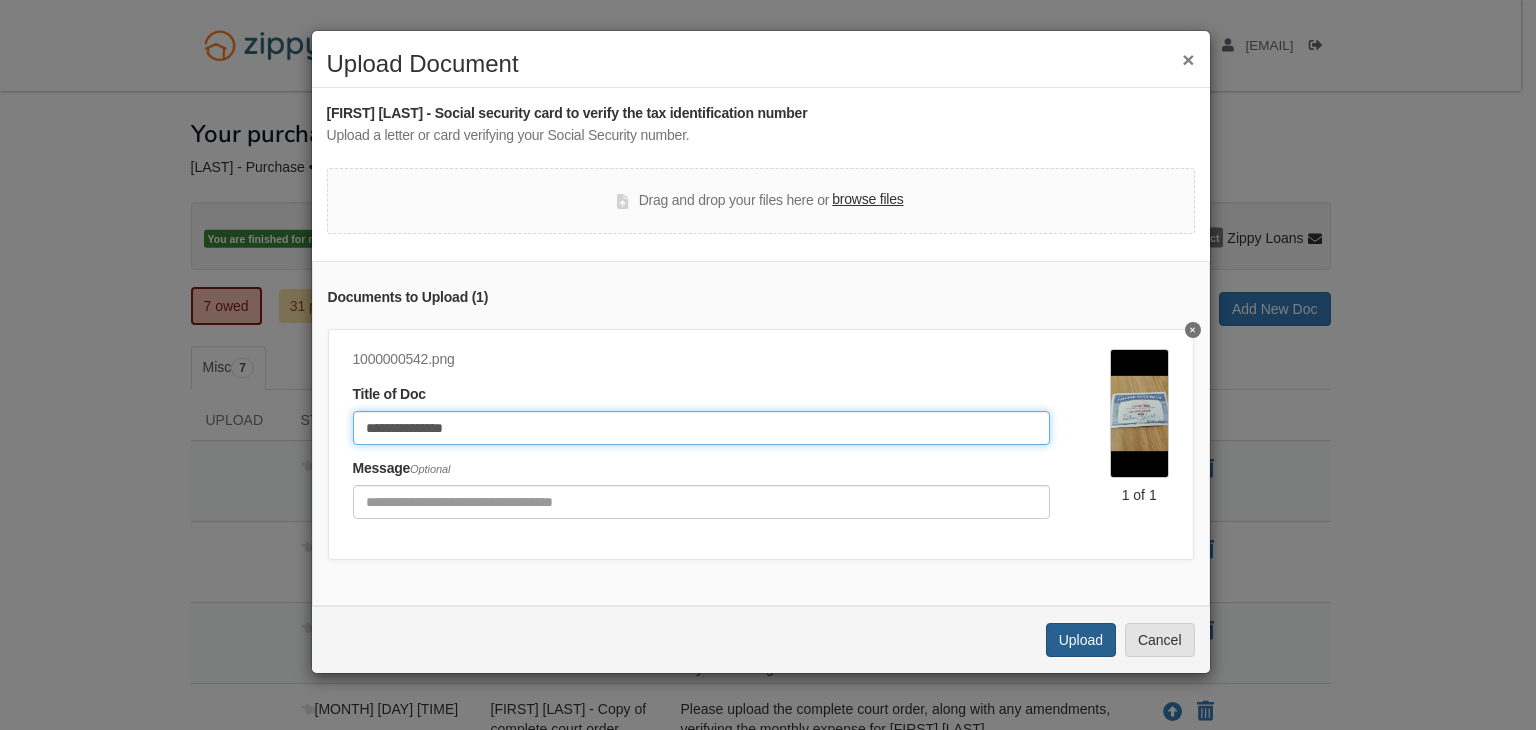 type on "**********" 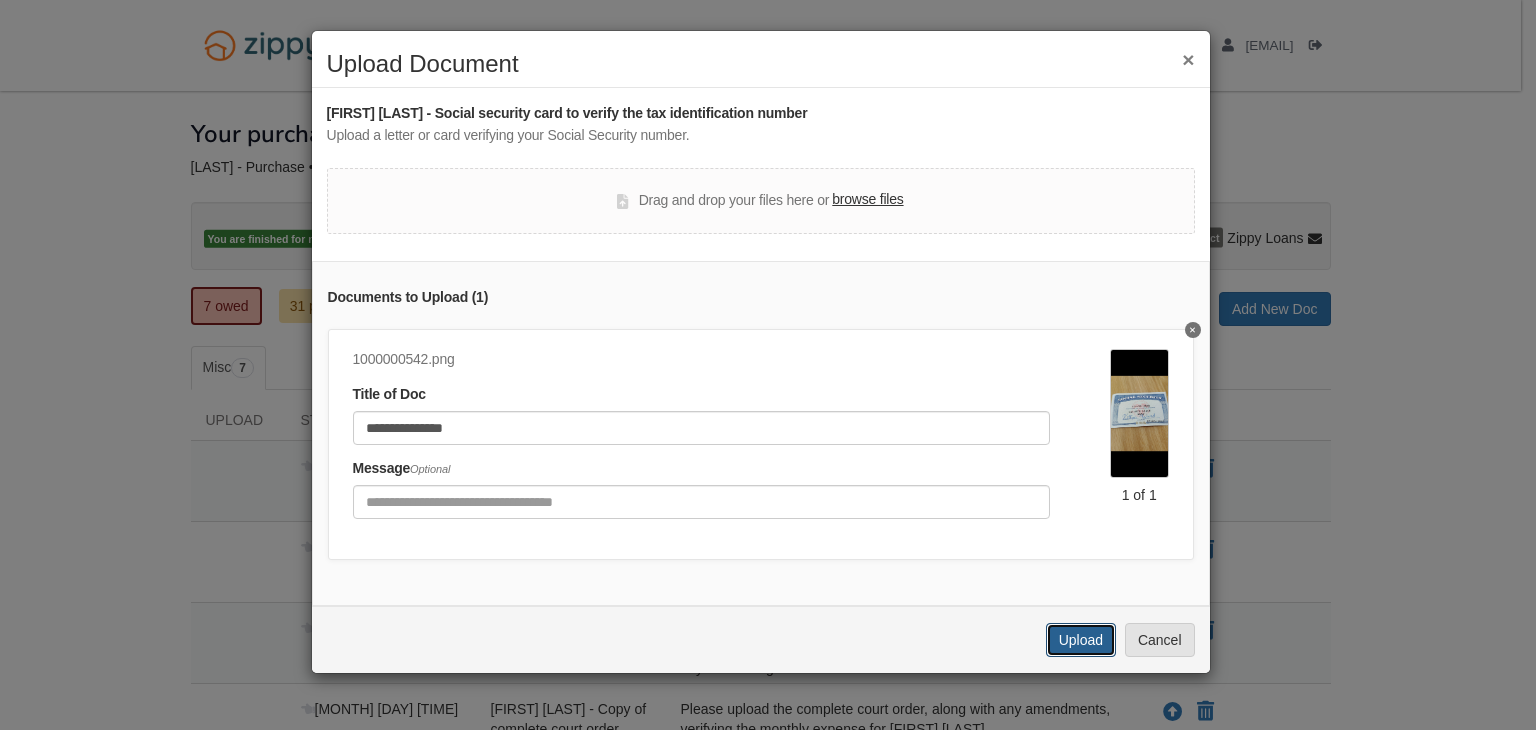 click on "Upload" at bounding box center (1081, 640) 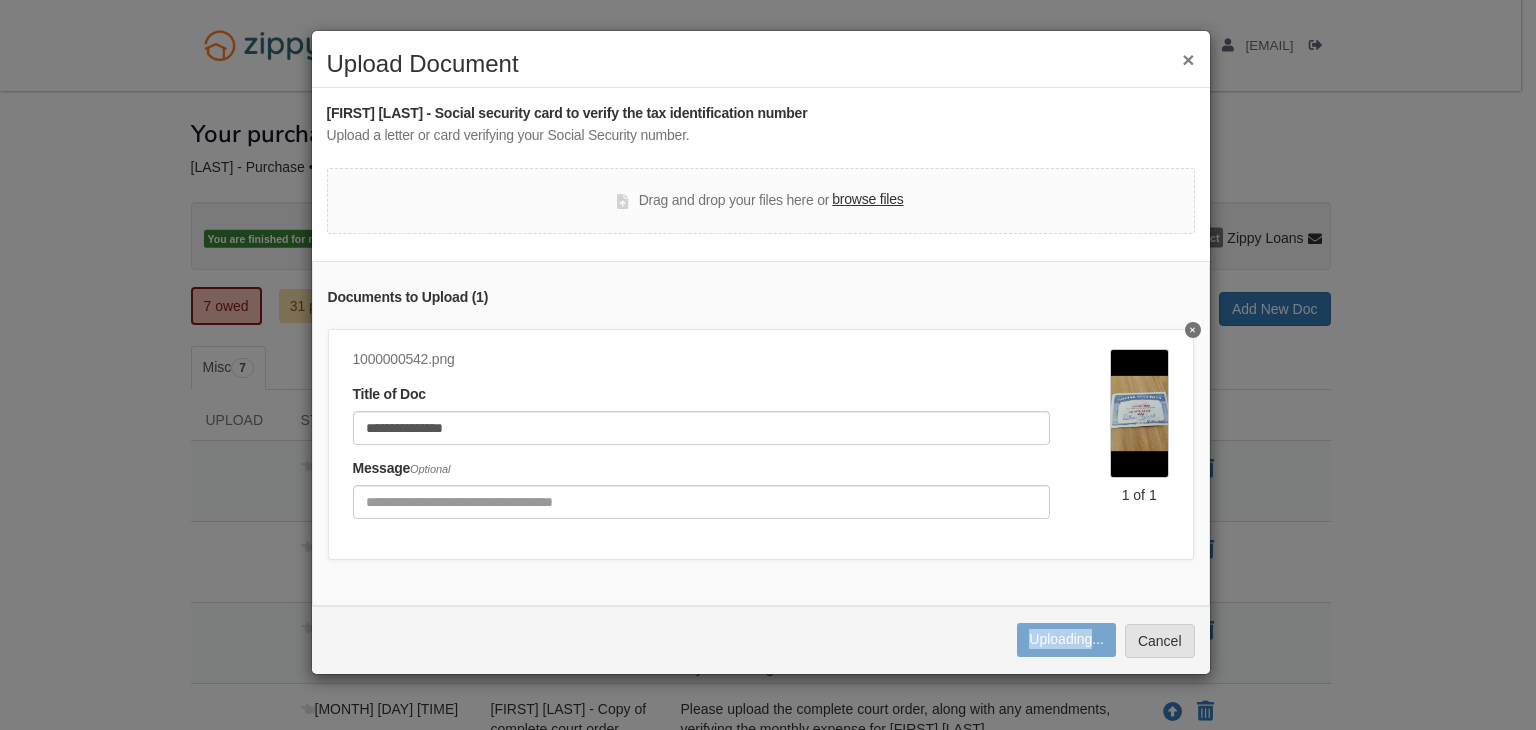 click on "Uploading..." at bounding box center (1066, 639) 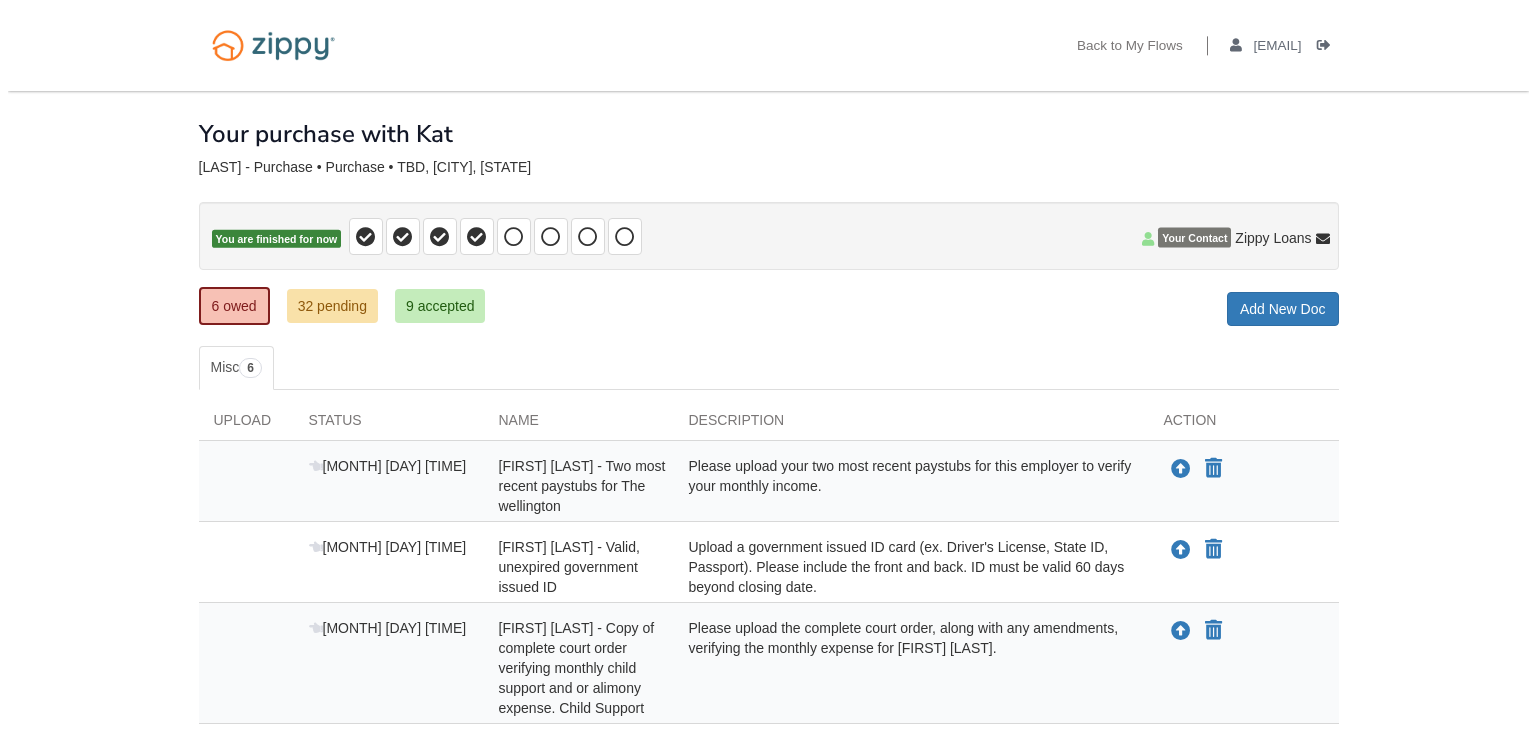 scroll, scrollTop: 0, scrollLeft: 0, axis: both 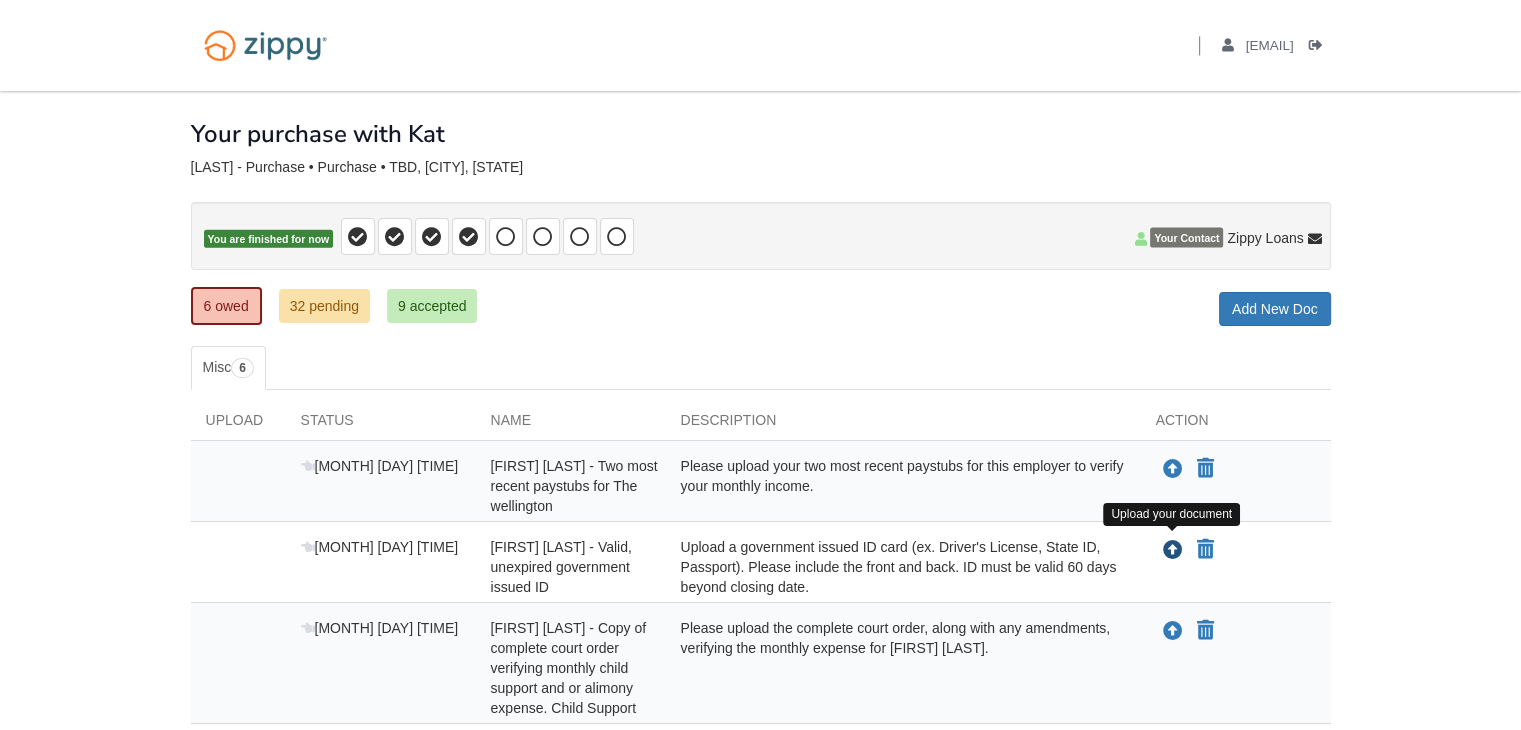 click at bounding box center (1173, 551) 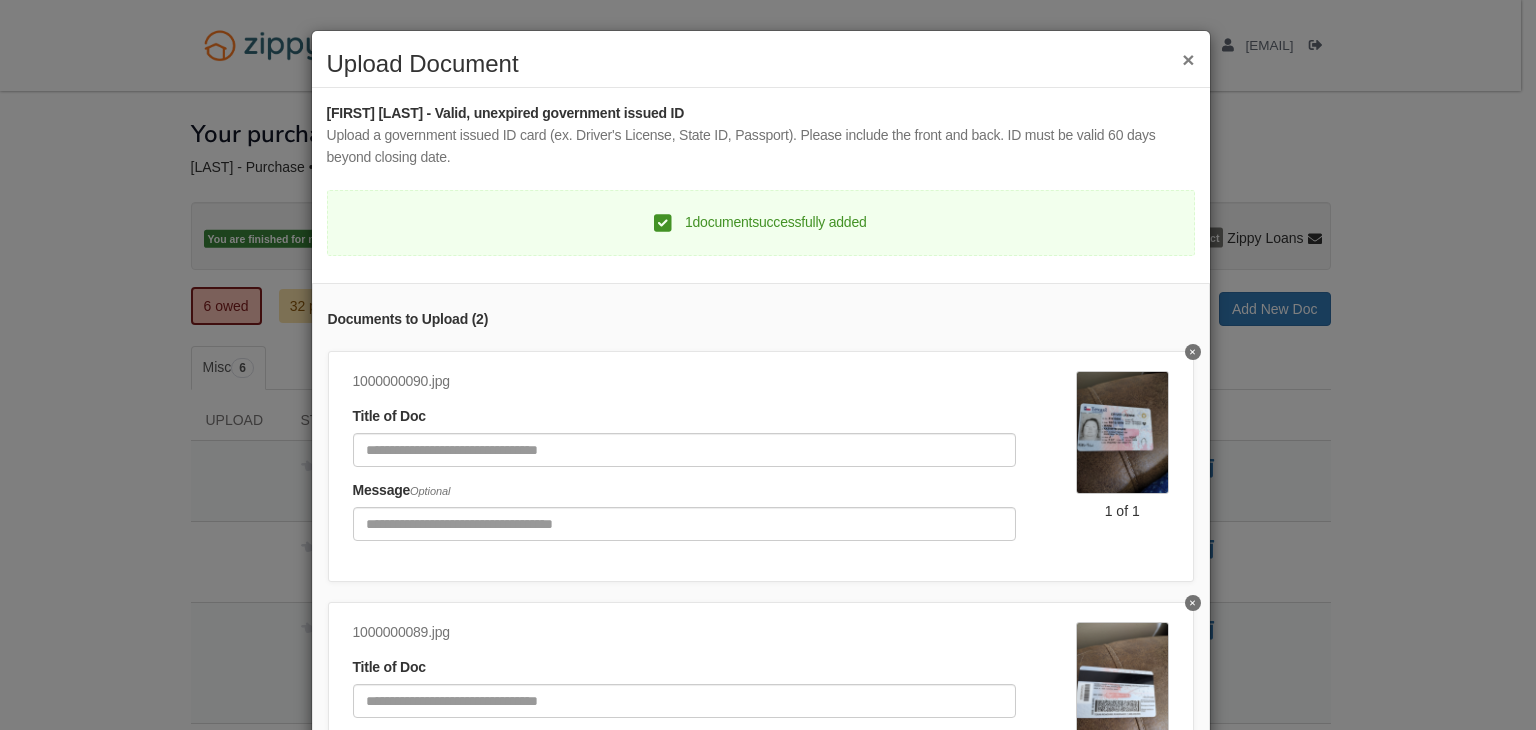 scroll, scrollTop: 109, scrollLeft: 0, axis: vertical 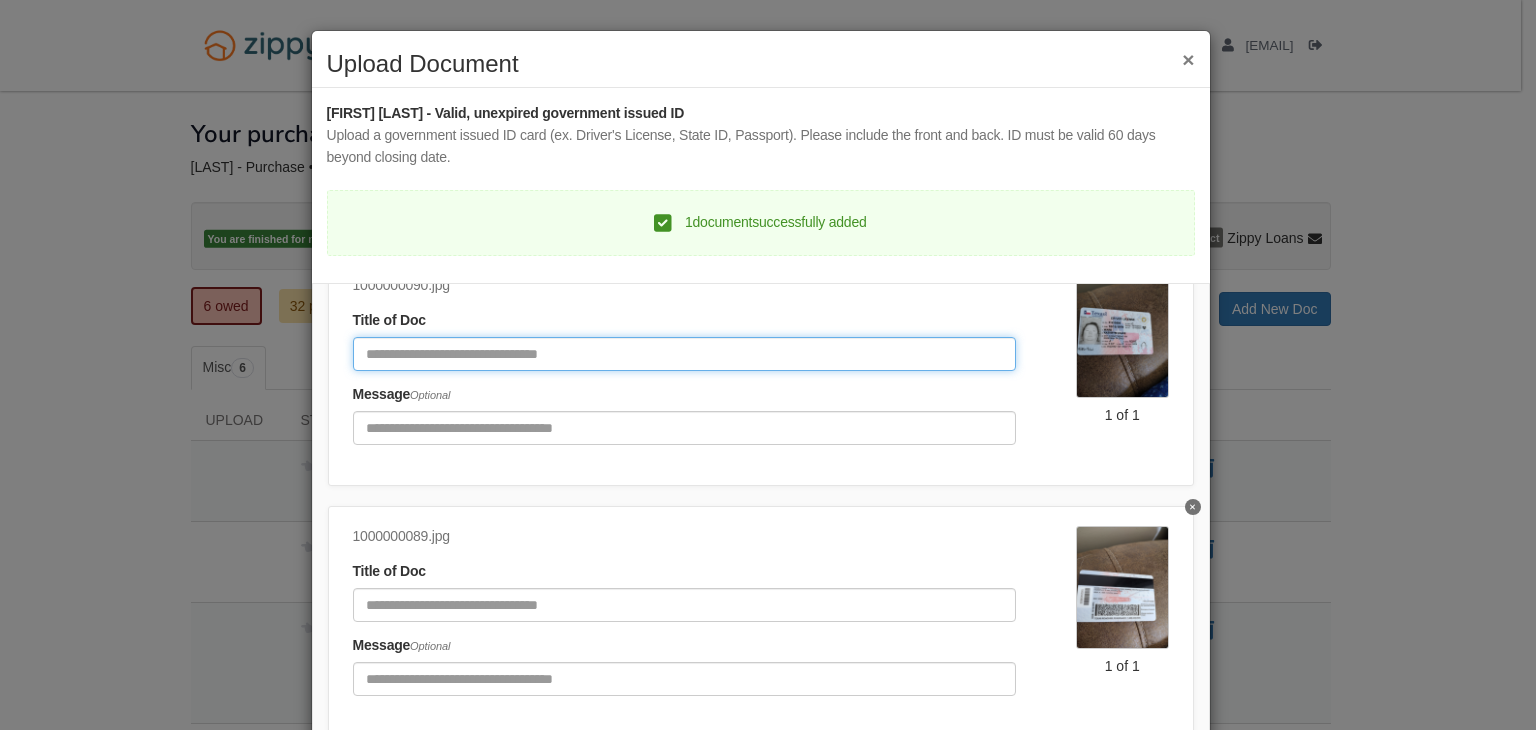 click 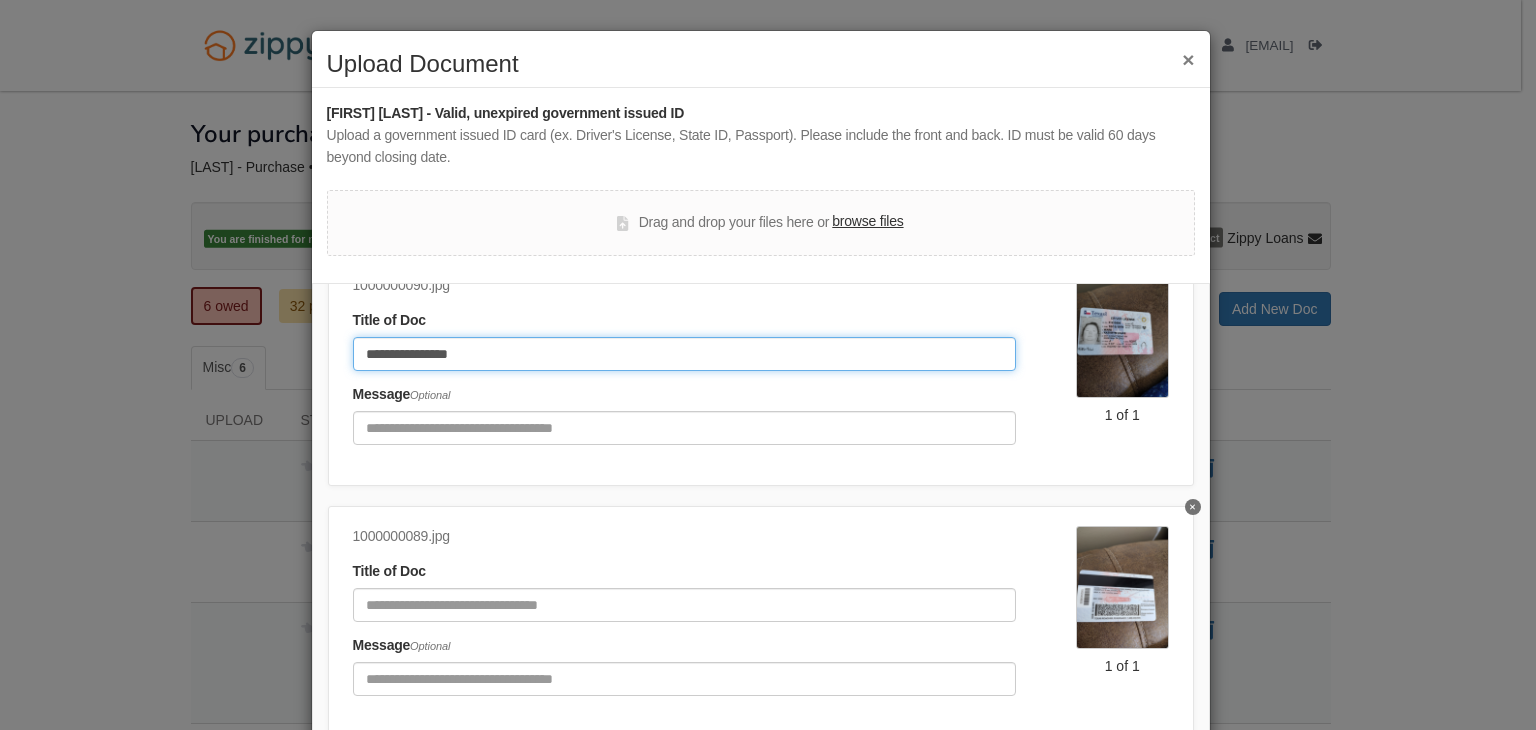 type on "**********" 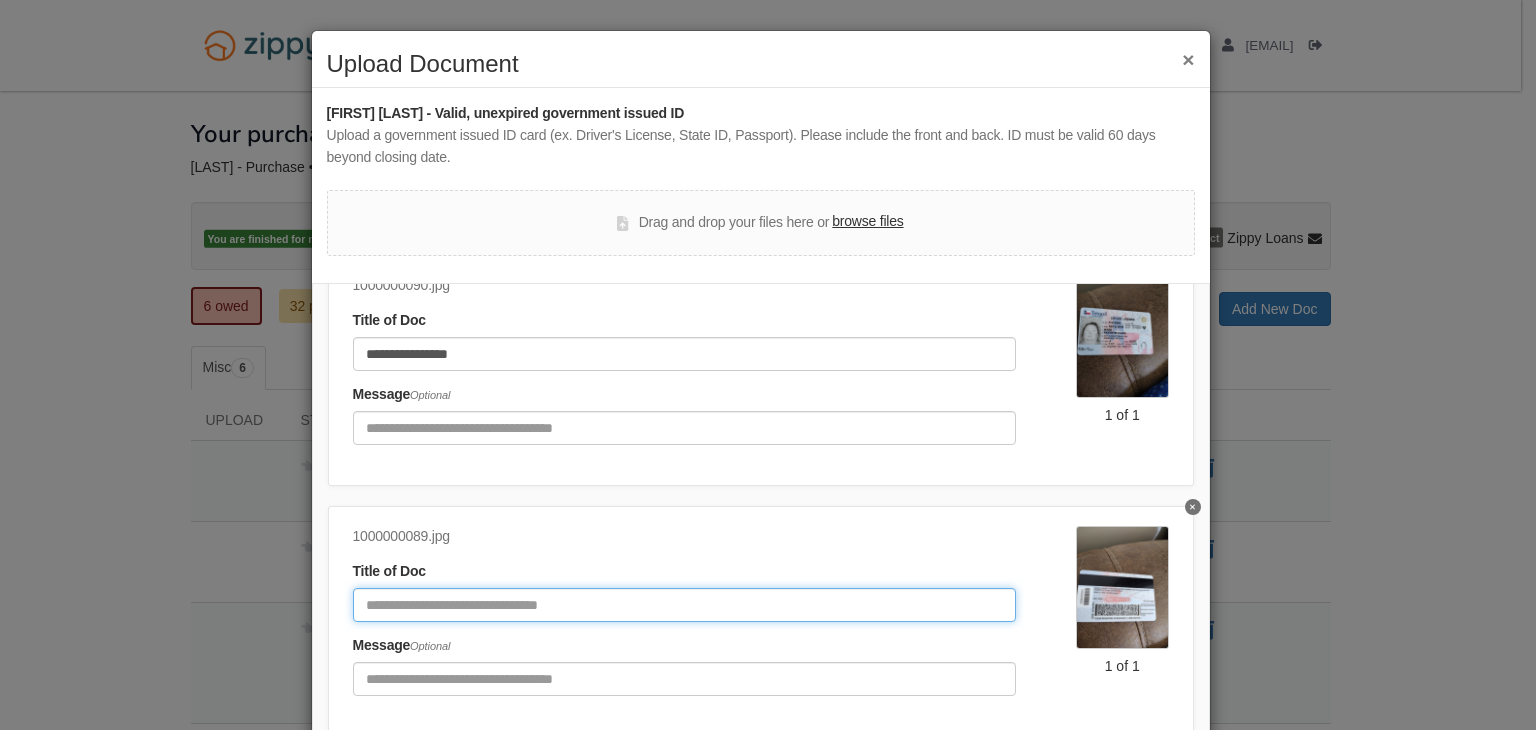 click 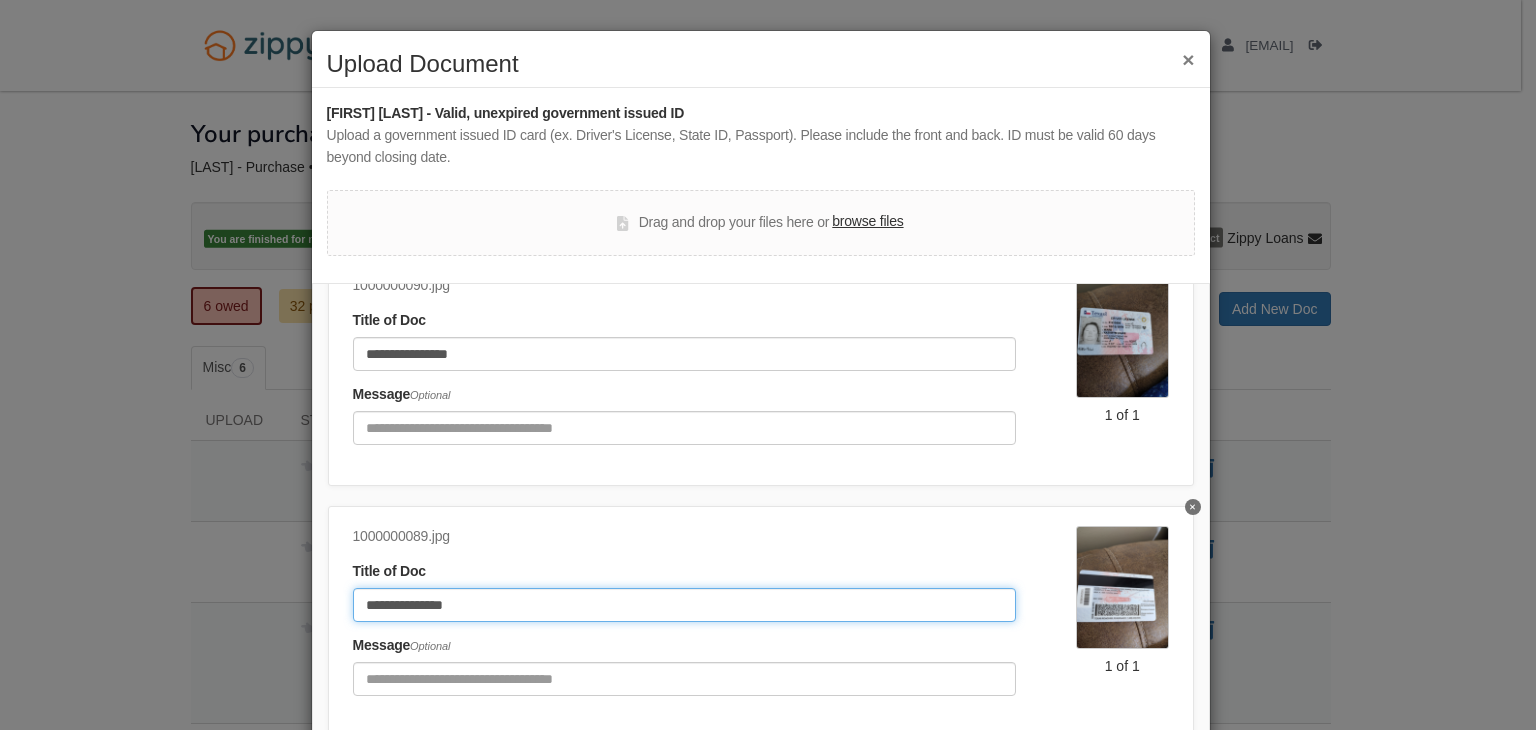 type on "**********" 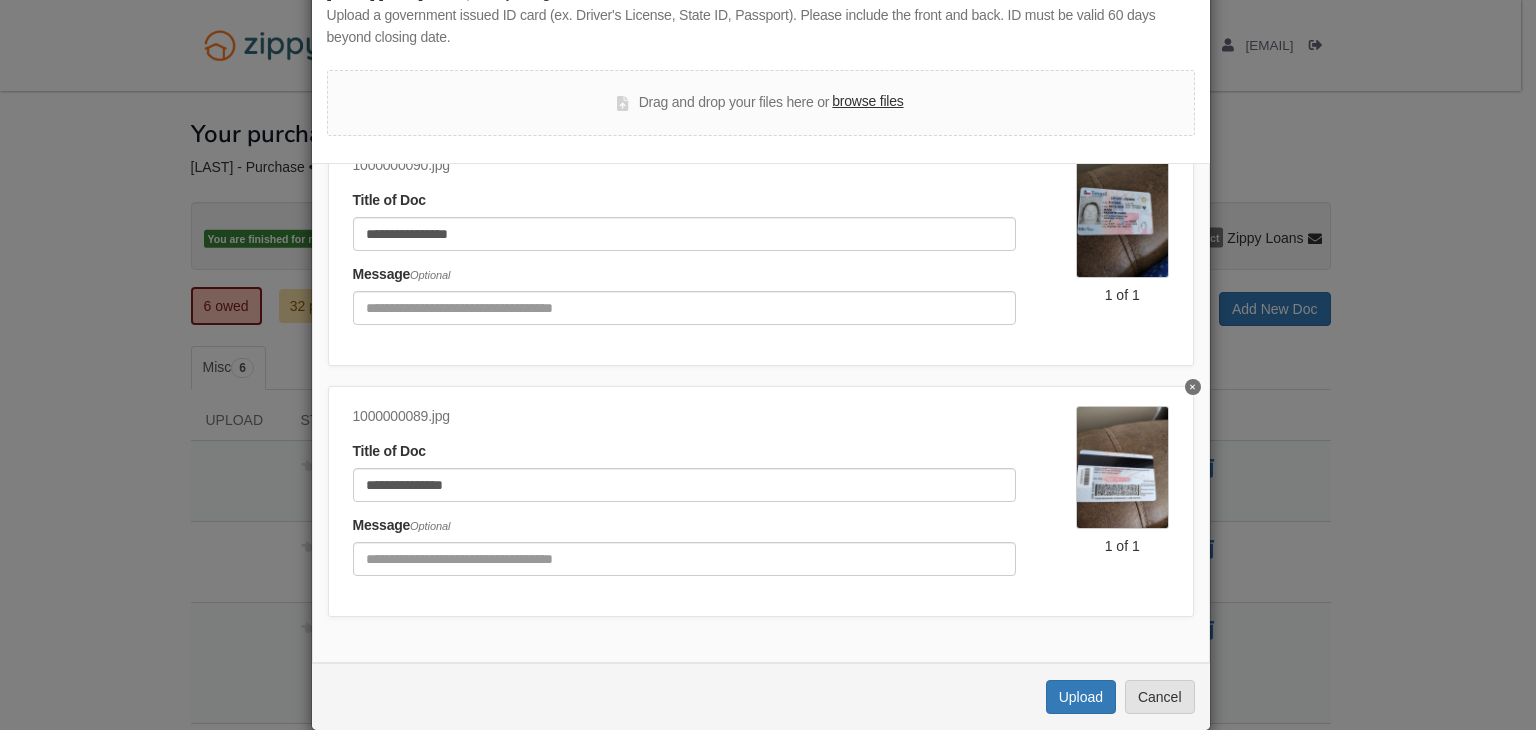 scroll, scrollTop: 150, scrollLeft: 0, axis: vertical 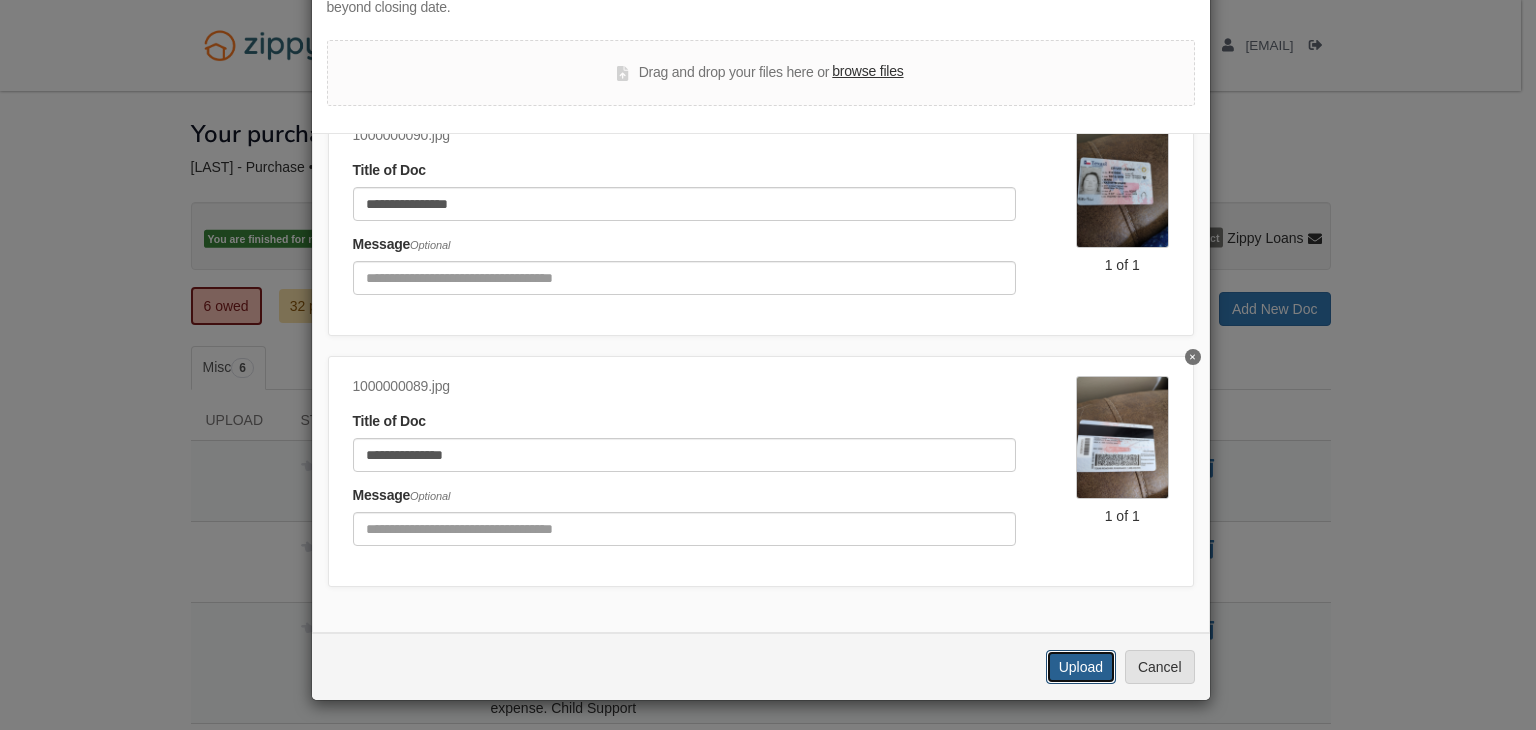 click on "Upload" at bounding box center [1081, 667] 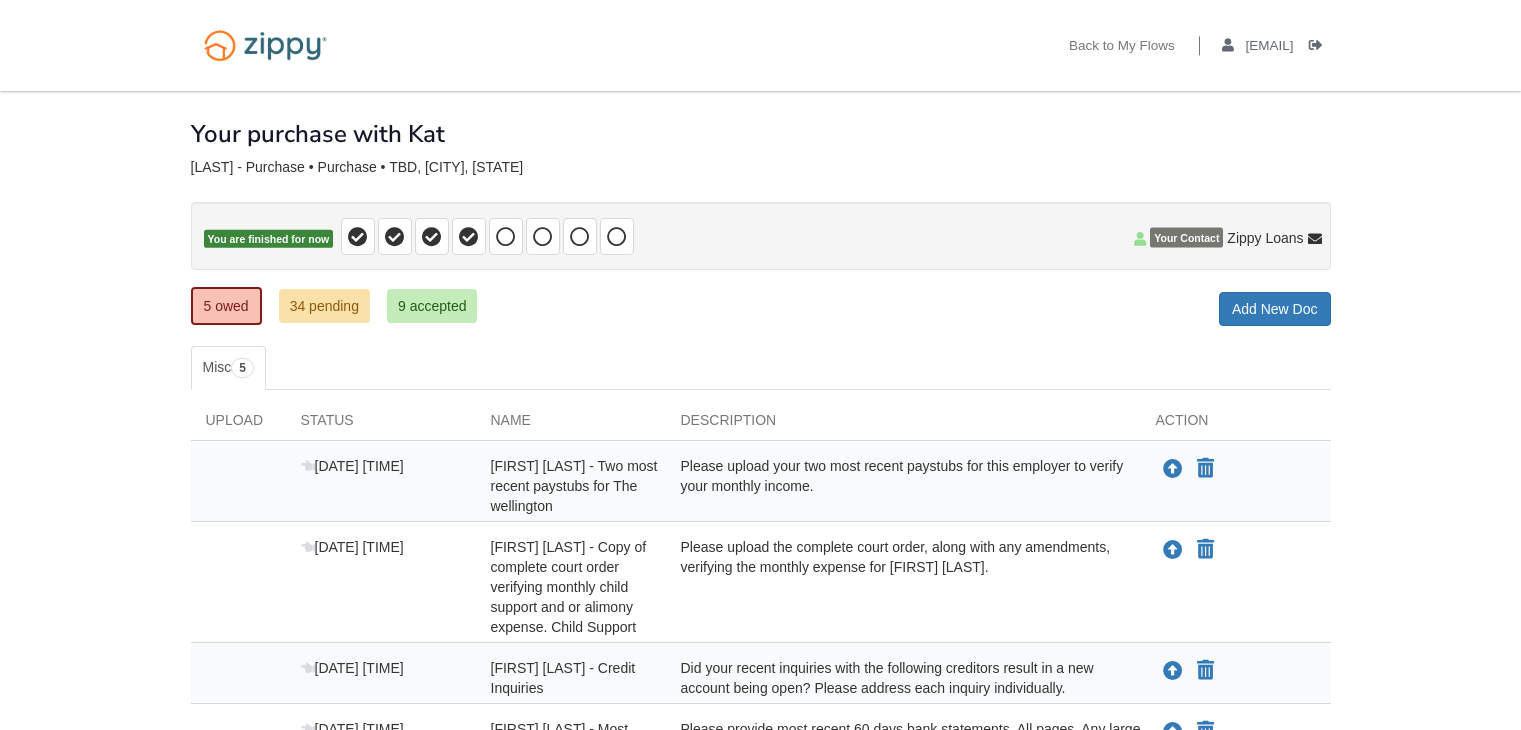 scroll, scrollTop: 0, scrollLeft: 0, axis: both 